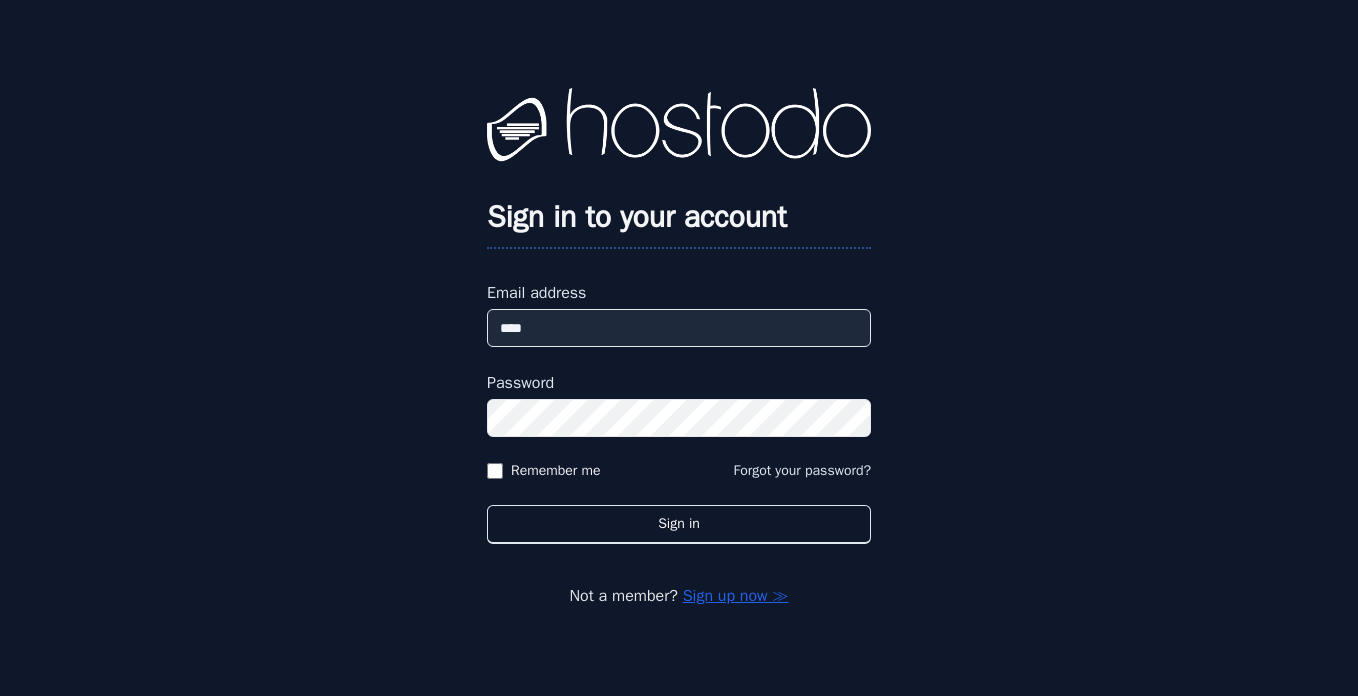 scroll, scrollTop: 0, scrollLeft: 0, axis: both 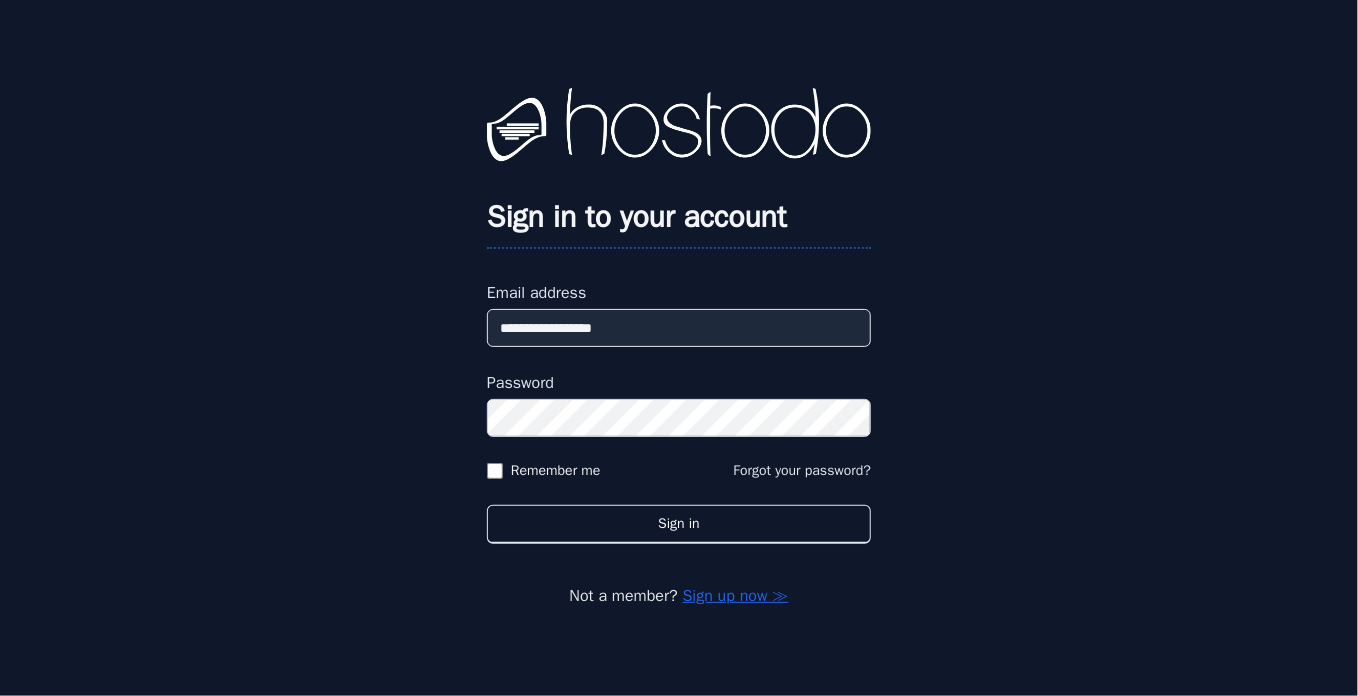 type on "**********" 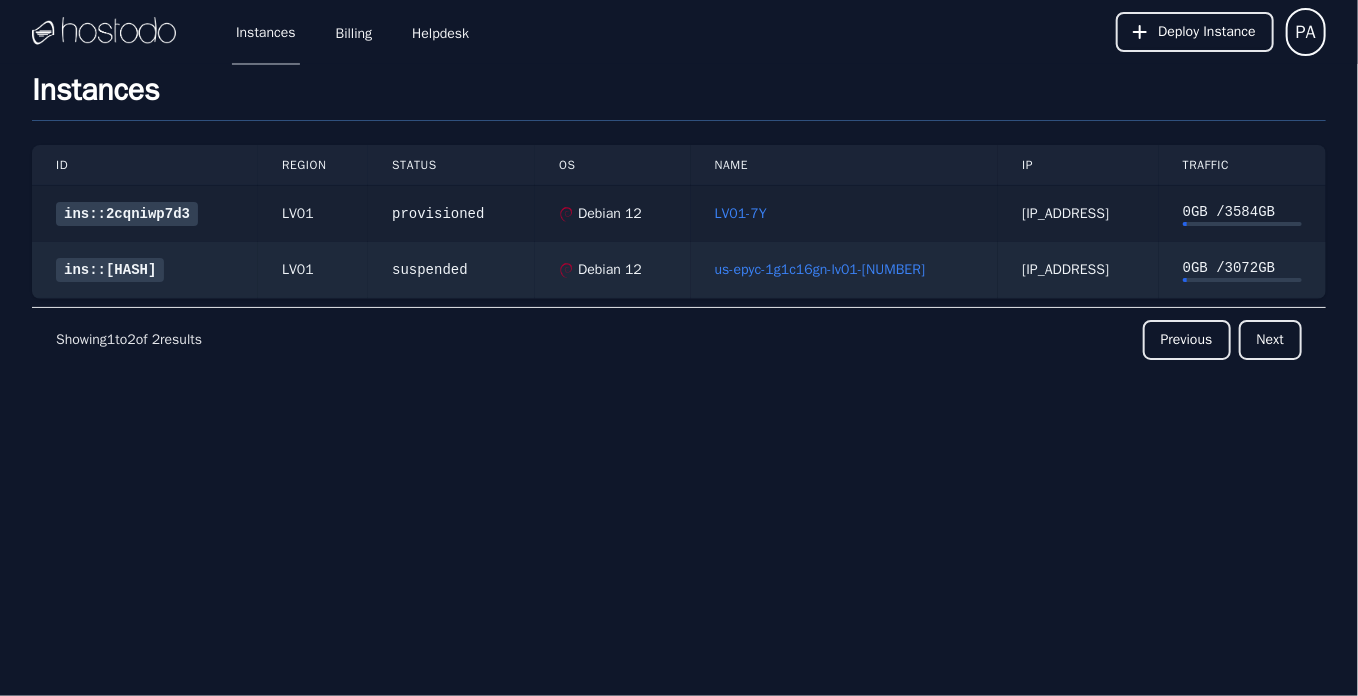 click on "ins::2cqniwp7d3" at bounding box center [127, 214] 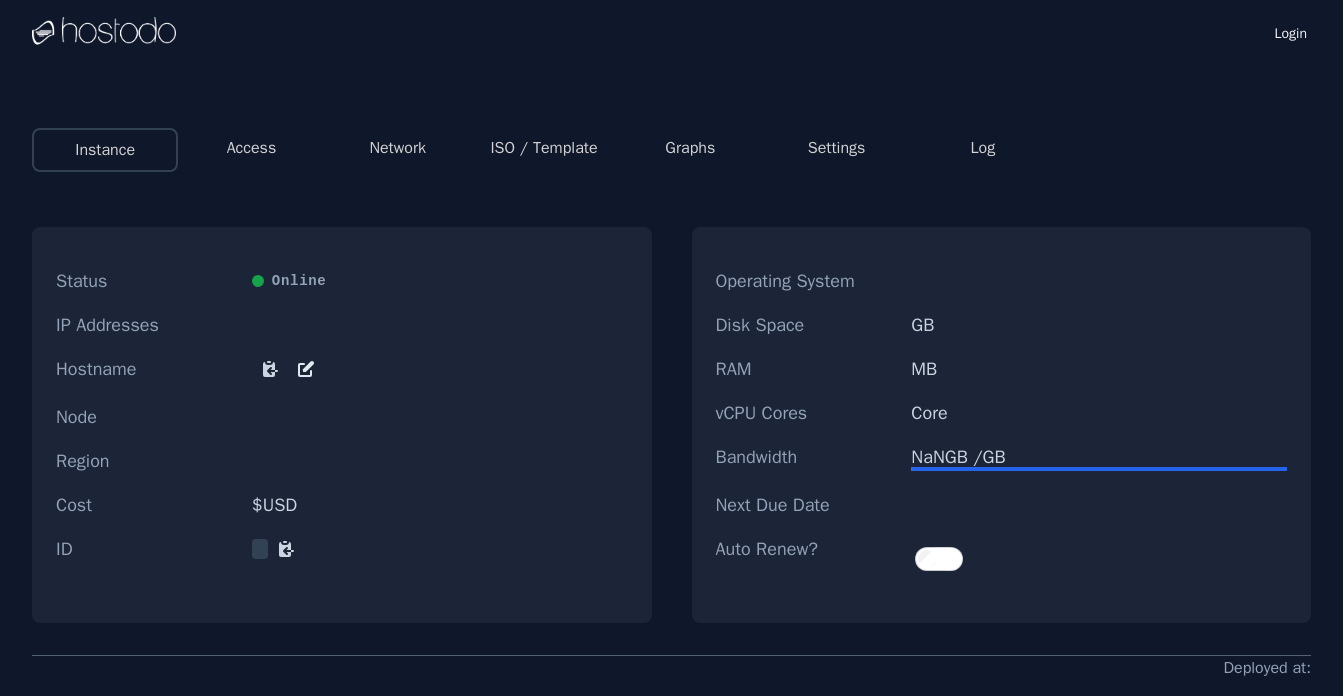 scroll, scrollTop: 0, scrollLeft: 0, axis: both 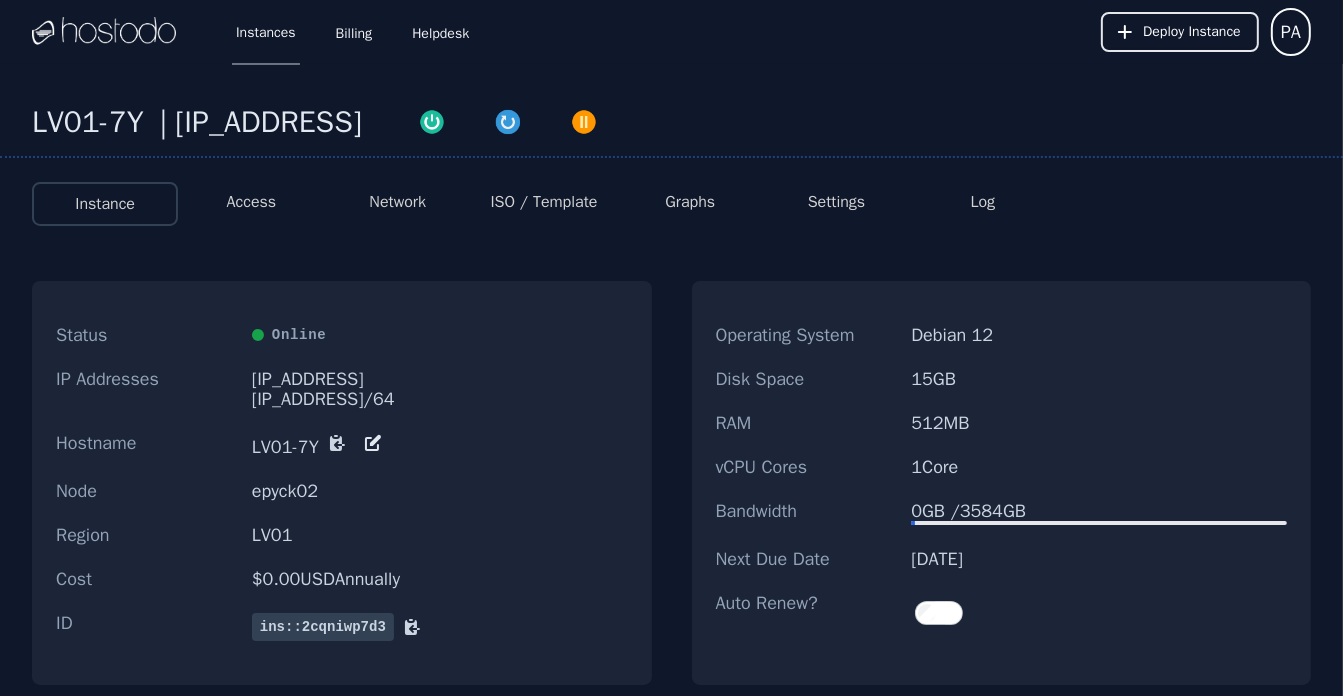click on "Access" at bounding box center (252, 202) 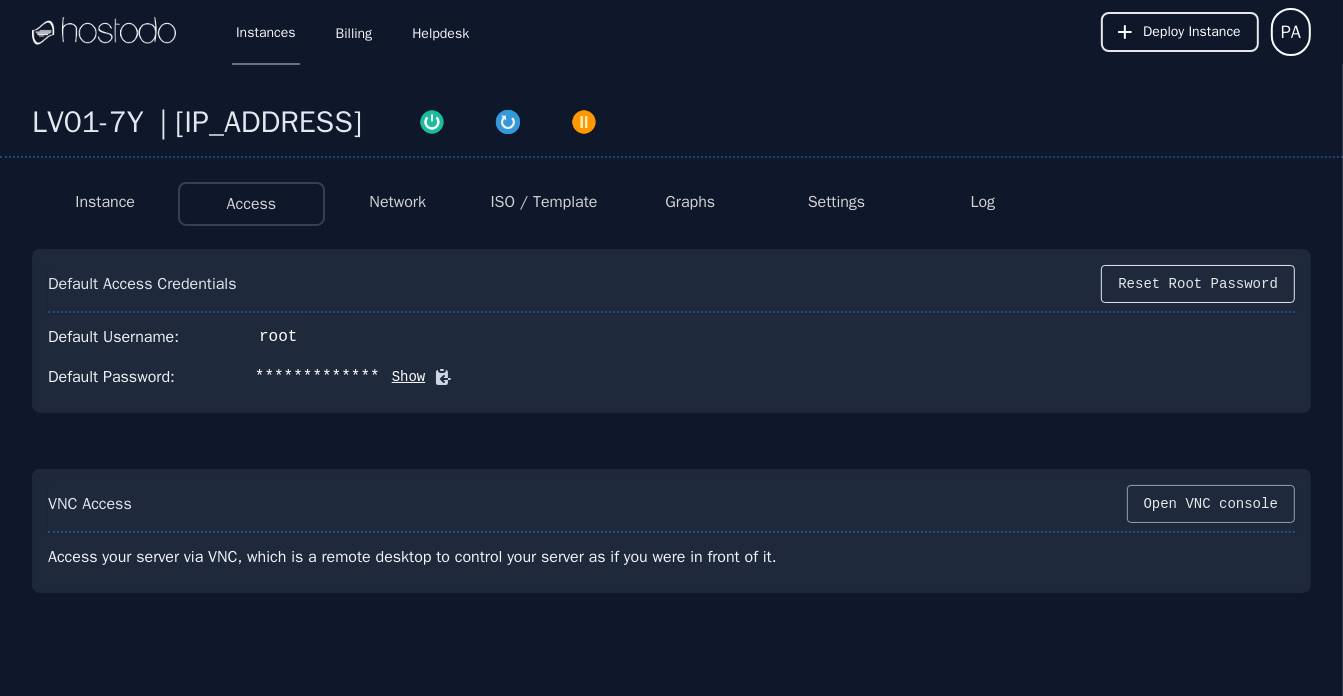 click on "Open VNC console" at bounding box center [1211, 504] 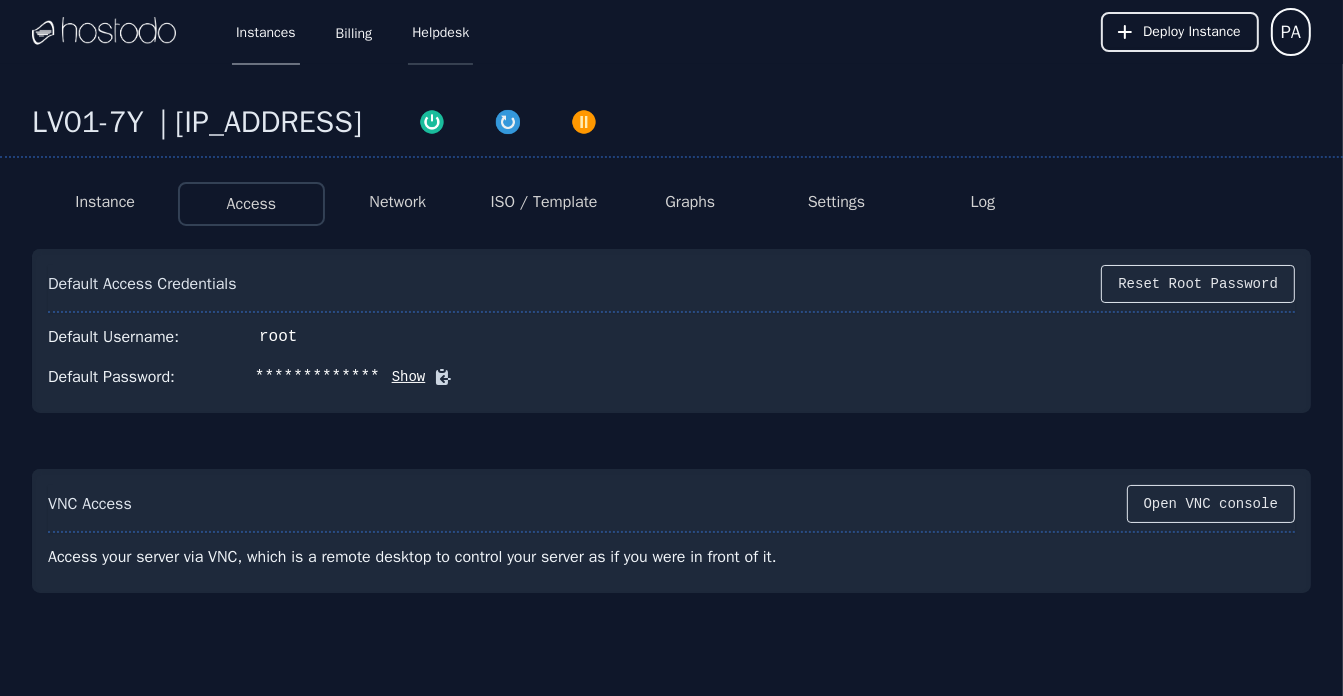 click on "Helpdesk" at bounding box center (440, 32) 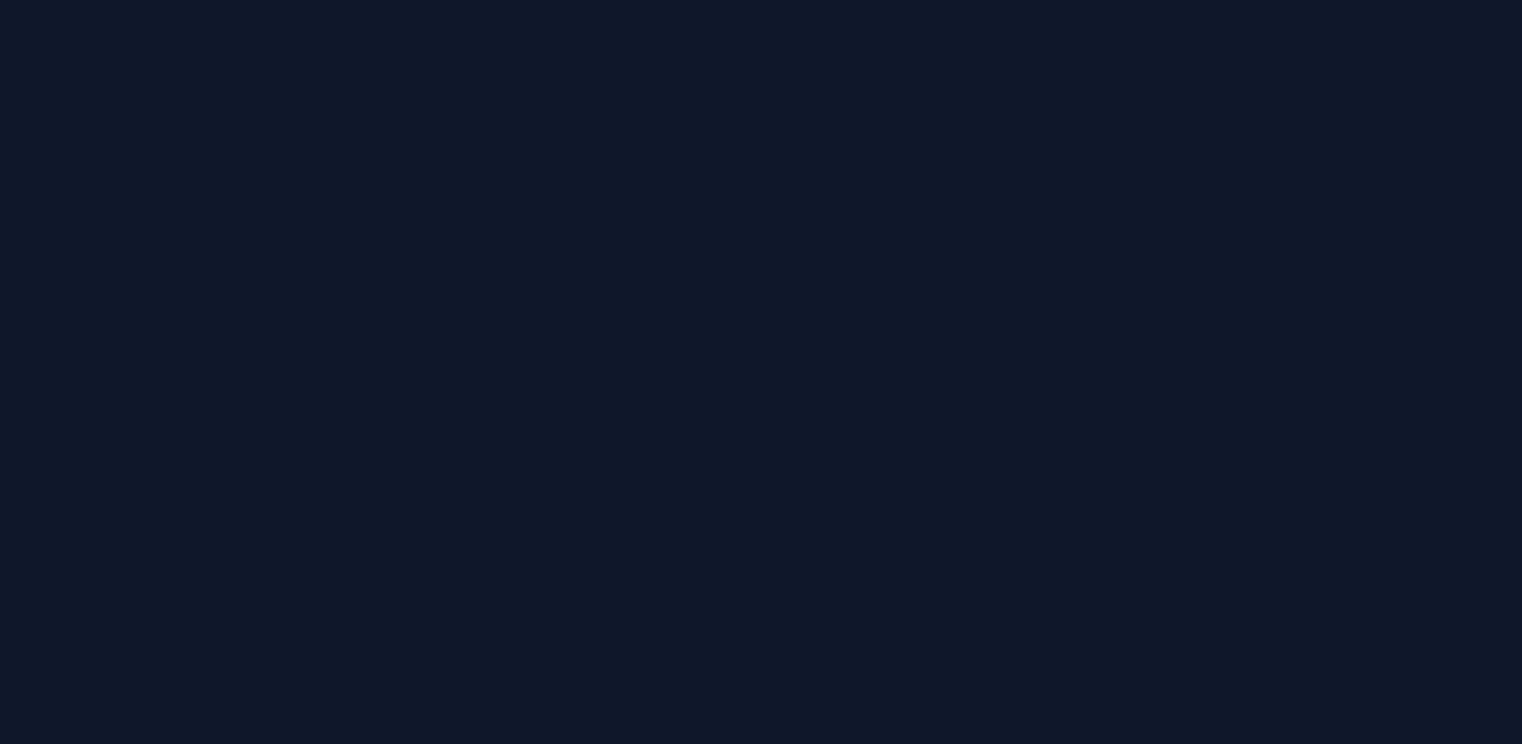 scroll, scrollTop: 0, scrollLeft: 0, axis: both 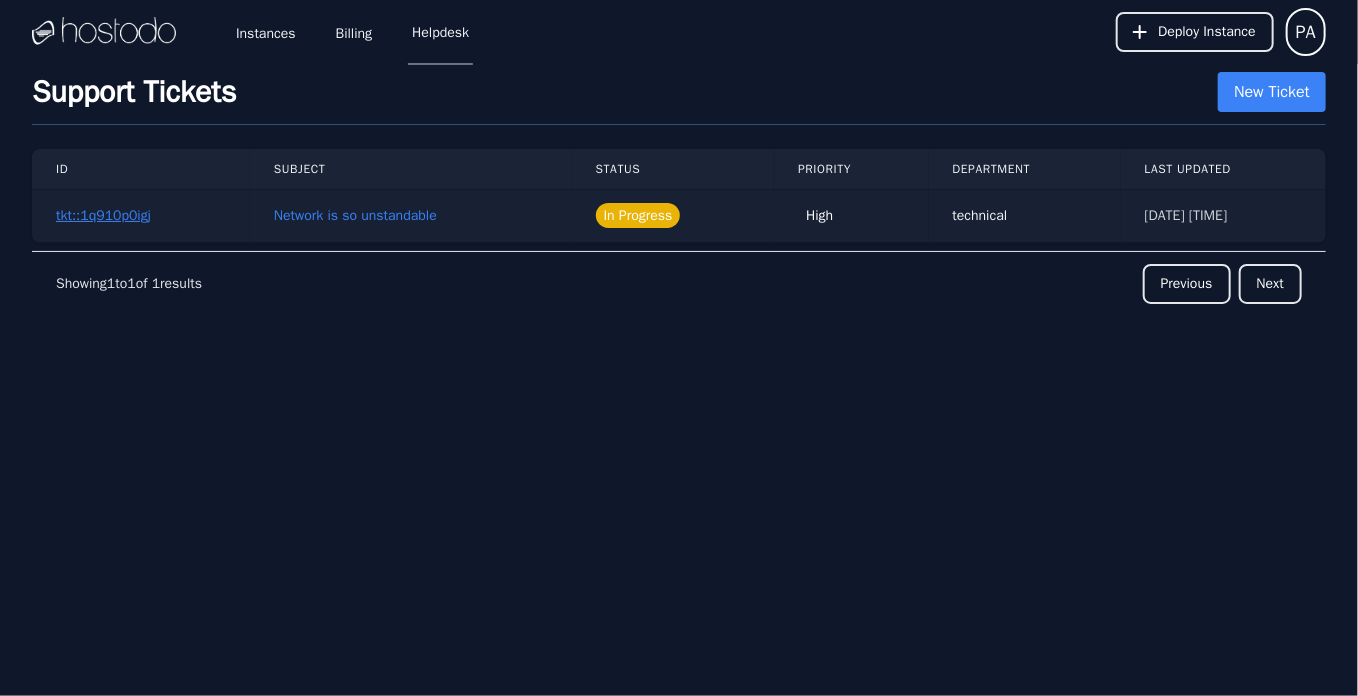 click on "tkt::1q910p0igj" at bounding box center (103, 216) 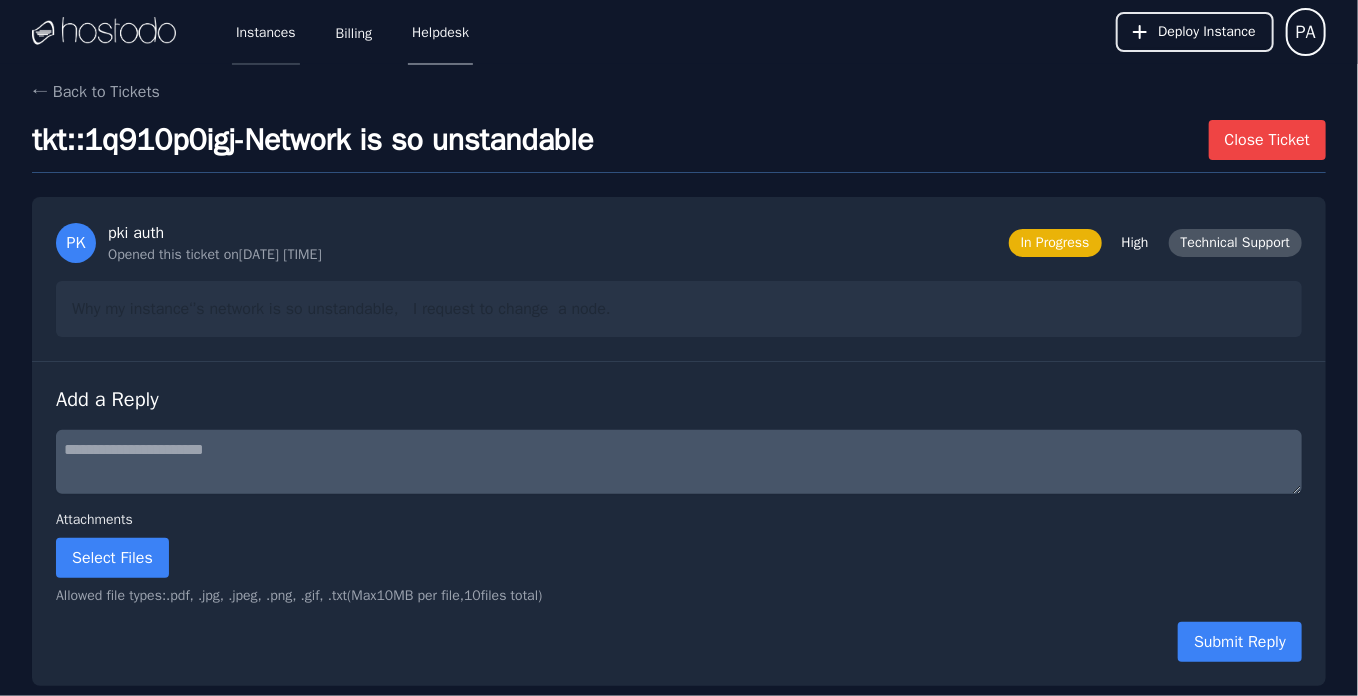 click on "Instances" at bounding box center (266, 32) 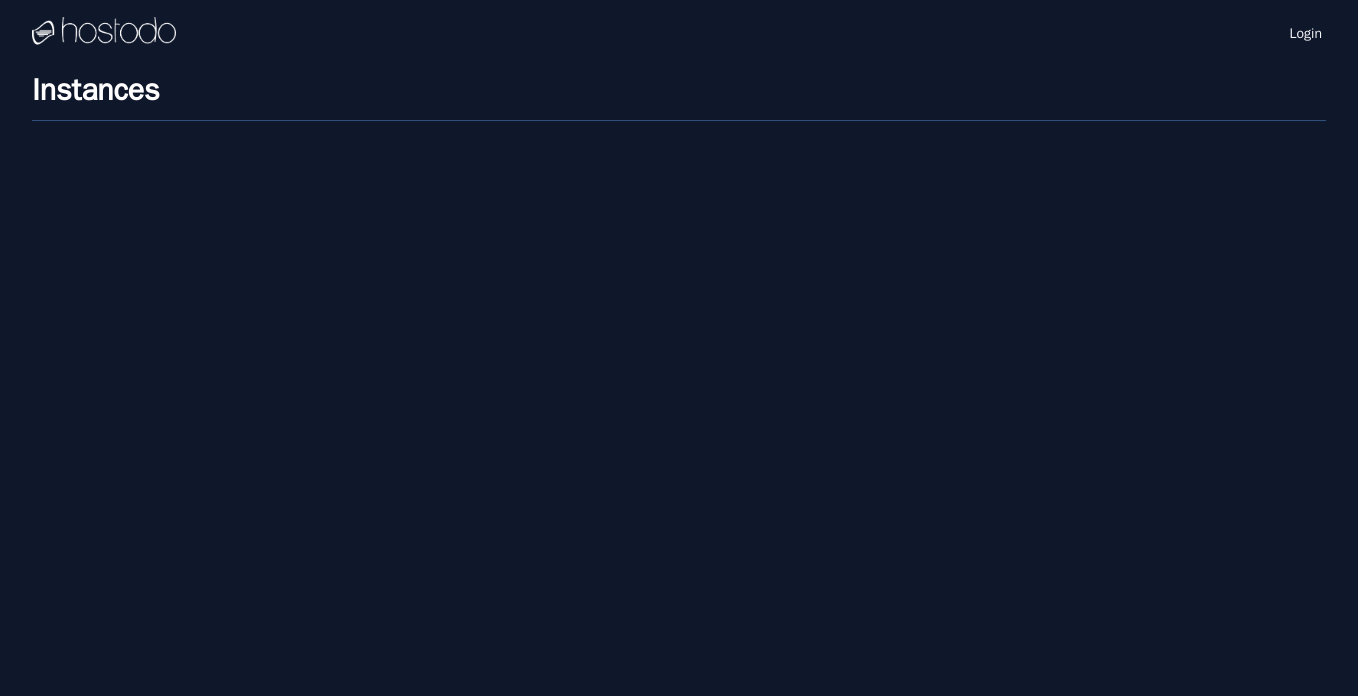 scroll, scrollTop: 0, scrollLeft: 0, axis: both 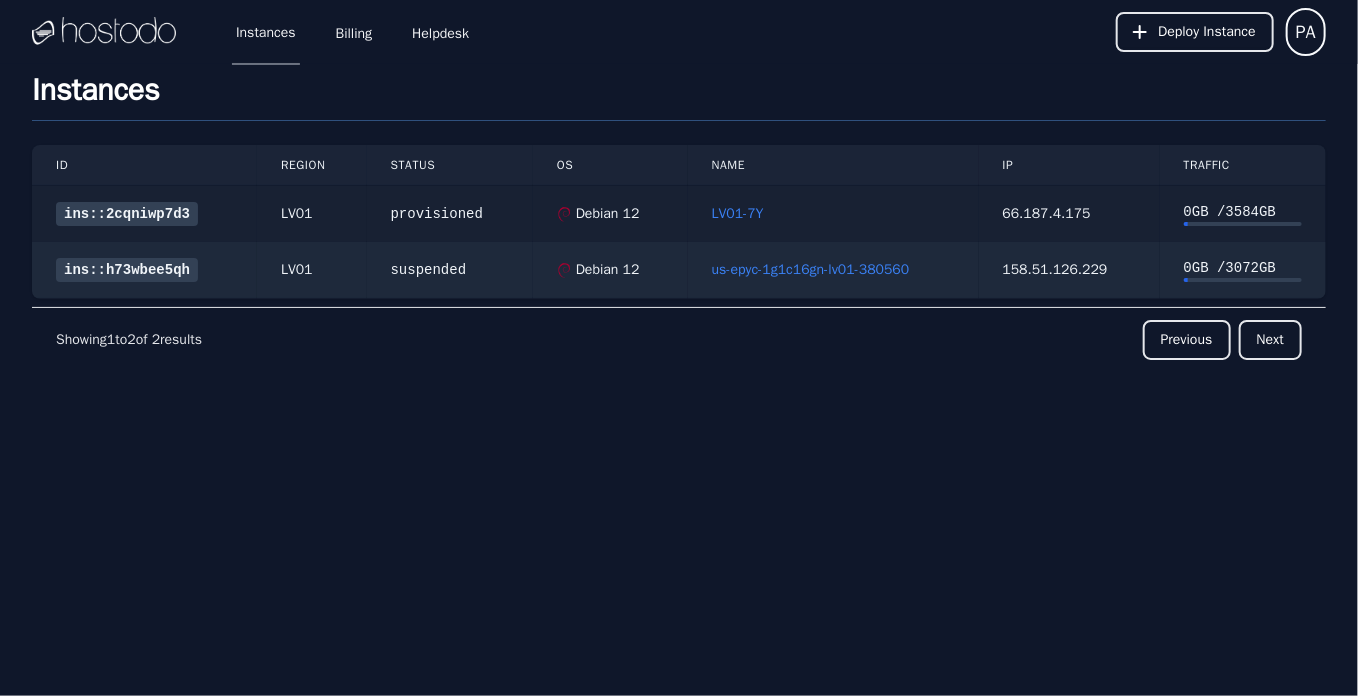 click on "ins::2cqniwp7d3" at bounding box center (127, 214) 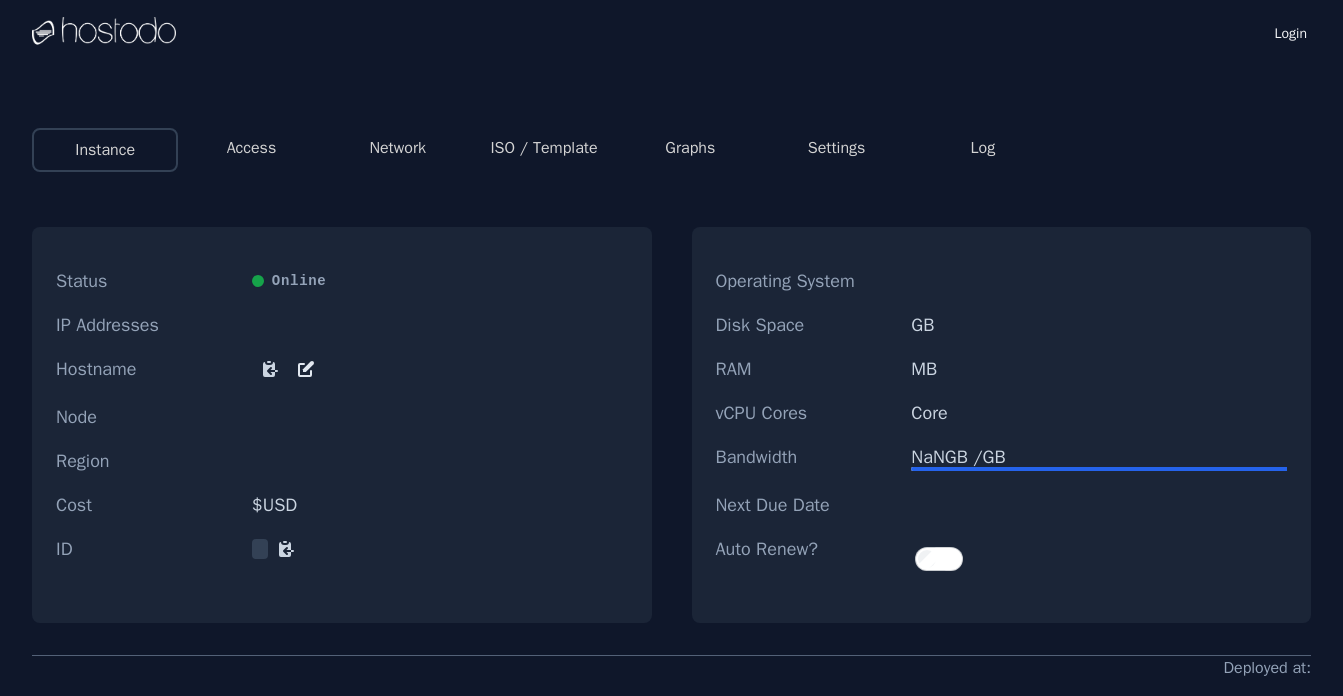 scroll, scrollTop: 0, scrollLeft: 0, axis: both 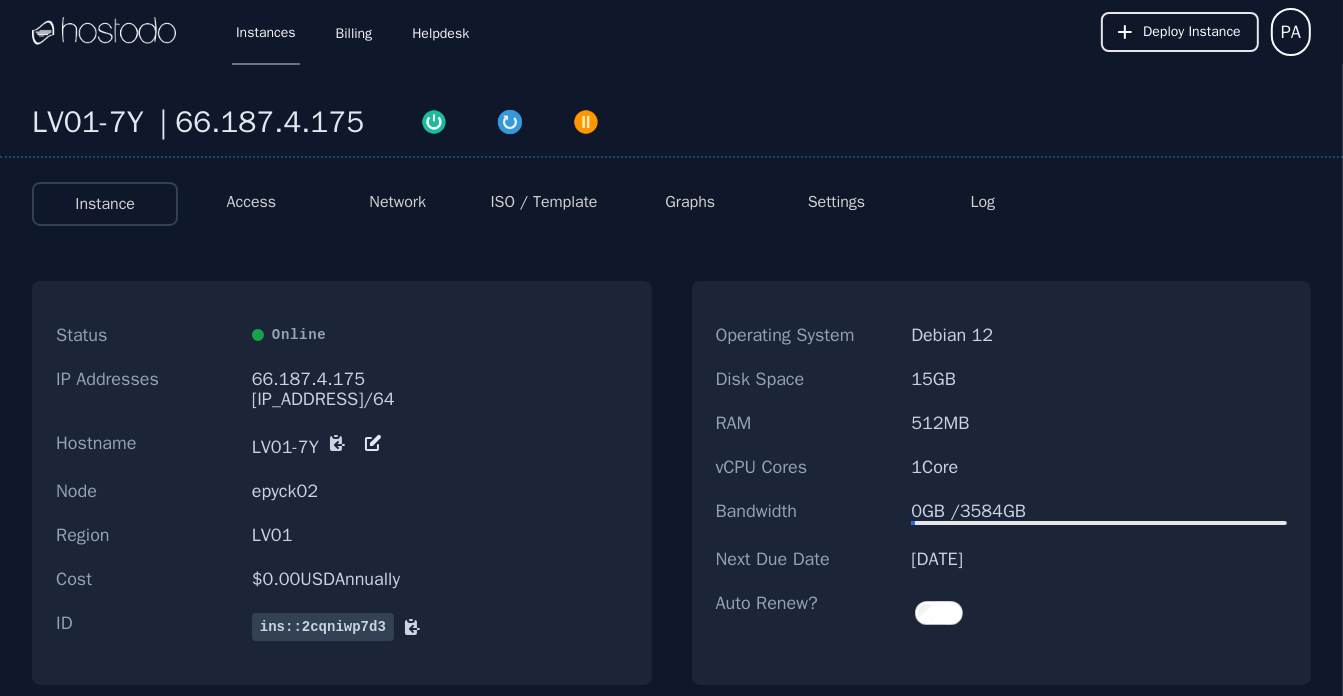 click on "Settings" at bounding box center (837, 202) 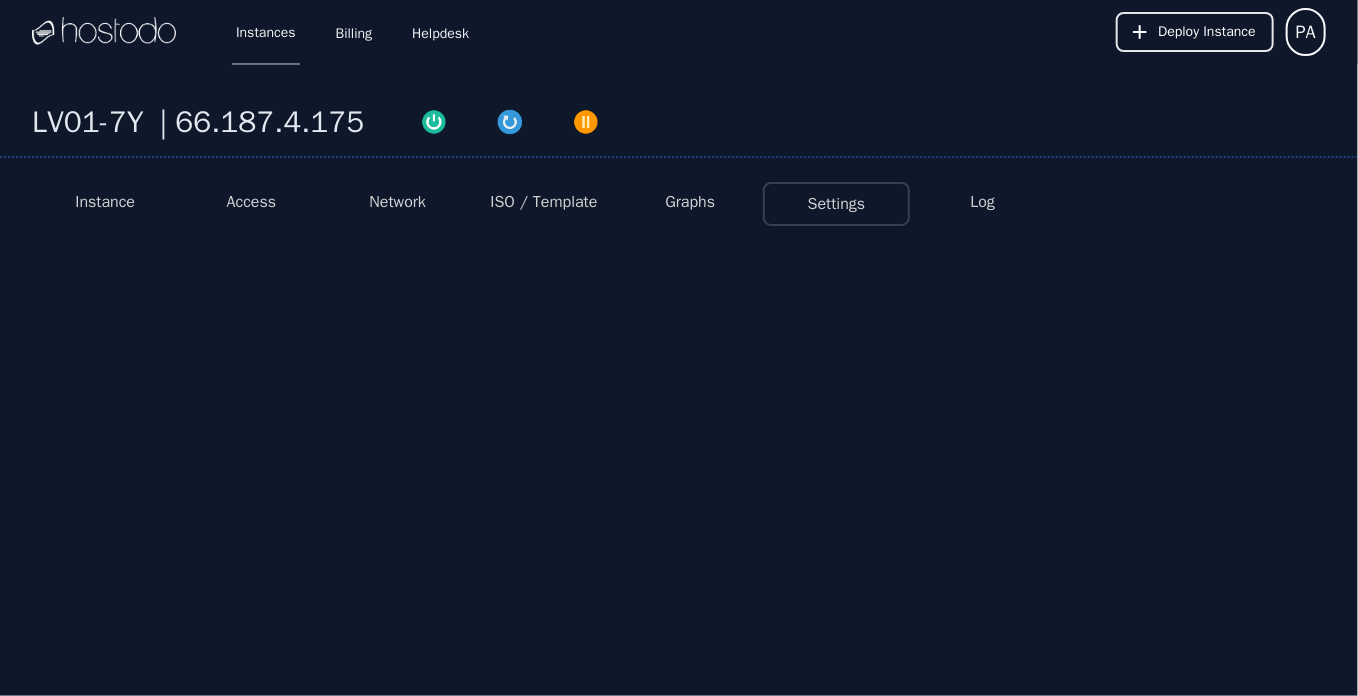 click on "Log" at bounding box center [983, 202] 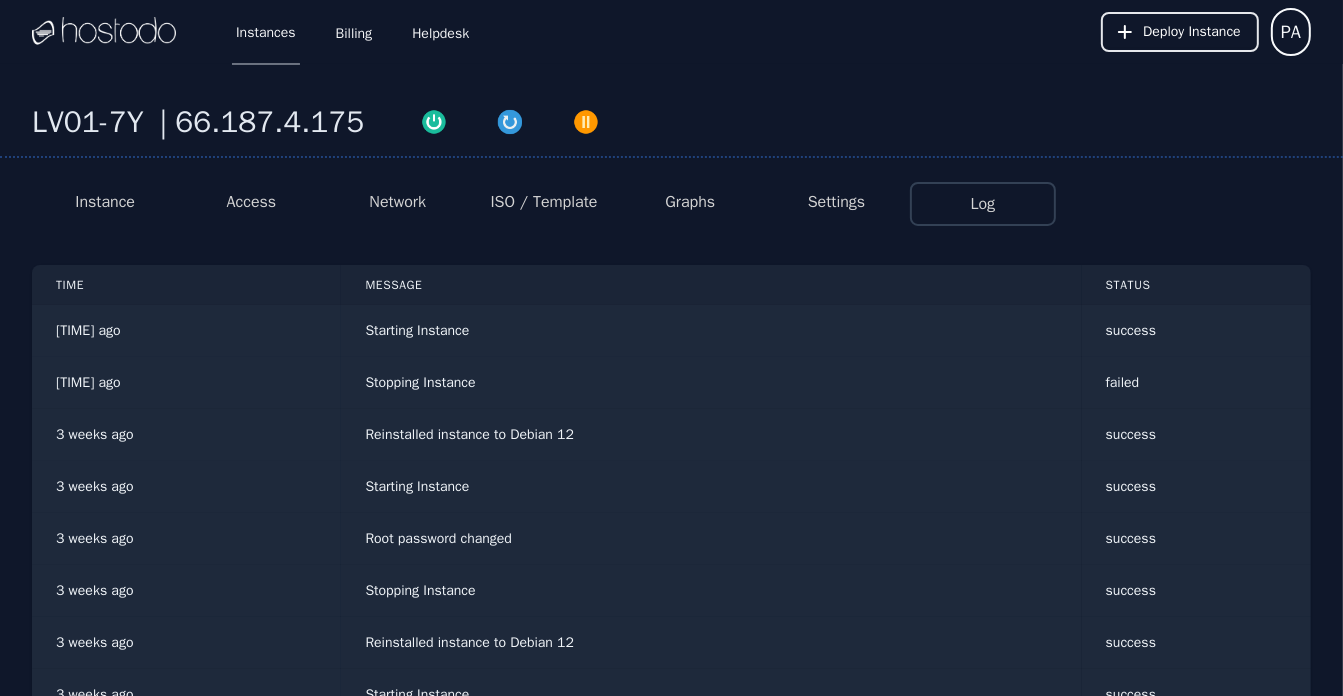click on "Instance" at bounding box center (105, 202) 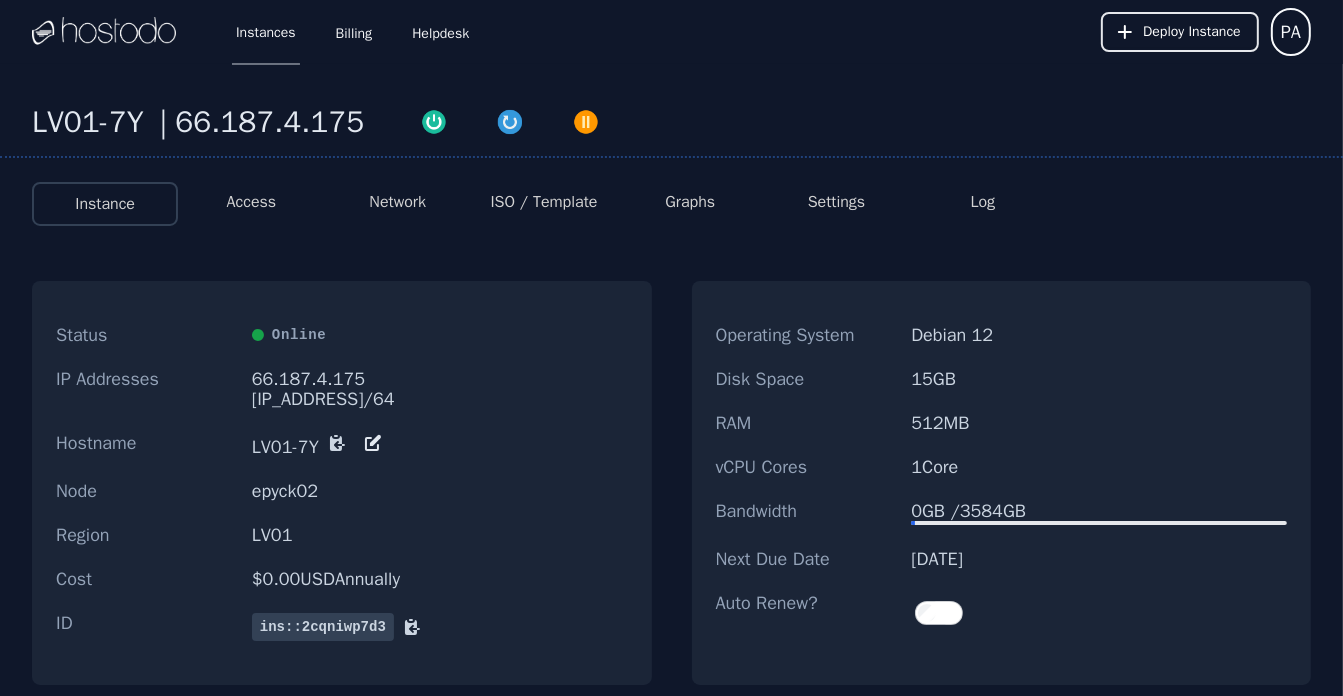 click on "Access" at bounding box center (251, 204) 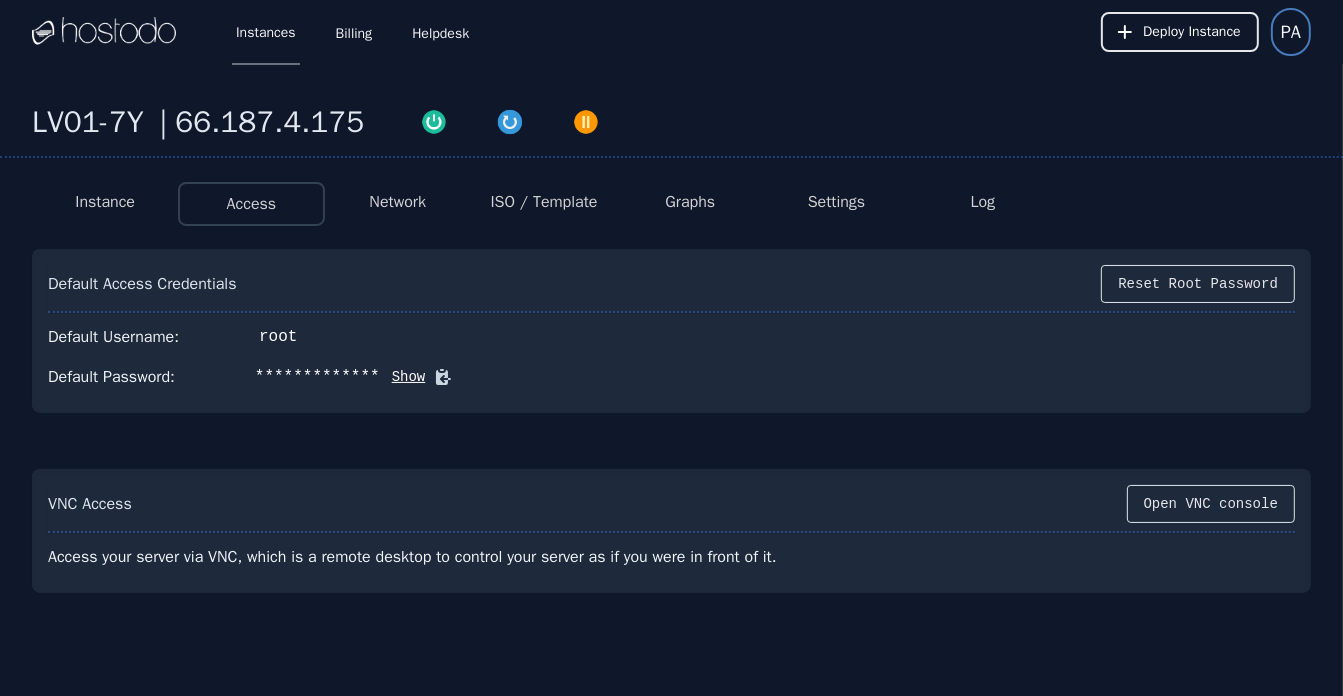 click on "PA" at bounding box center (1291, 32) 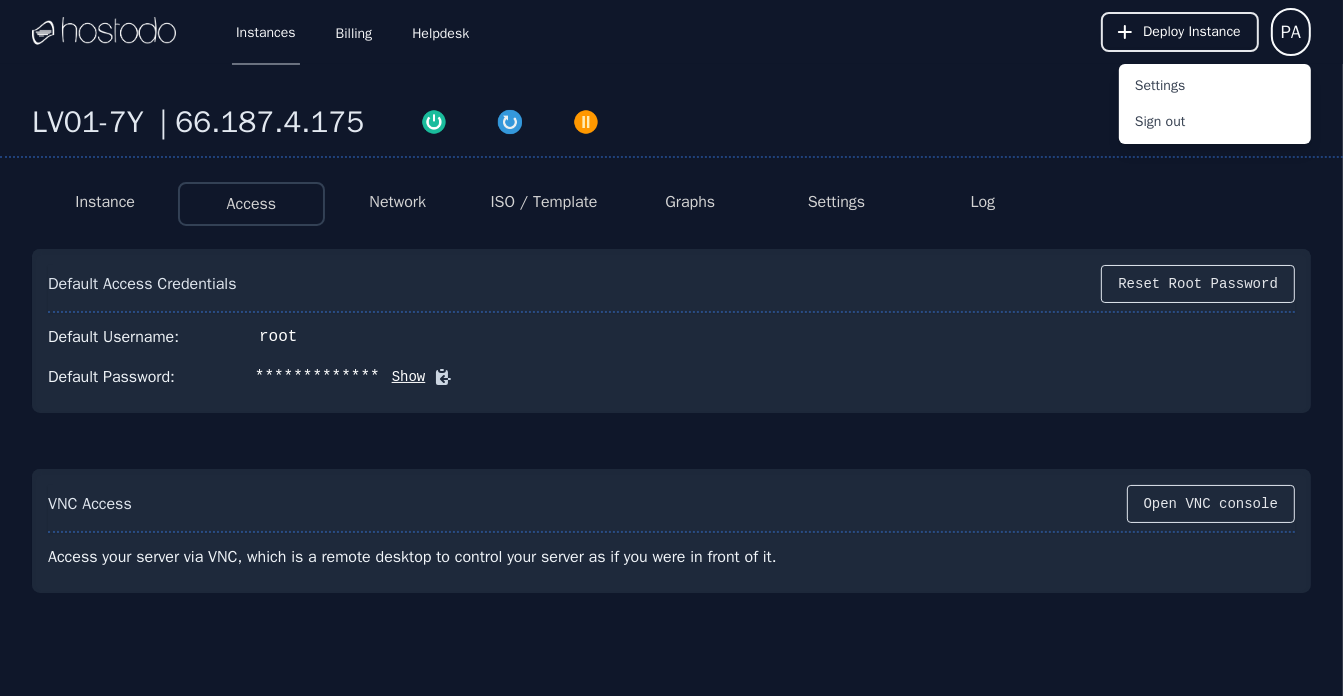 click on "**********" at bounding box center [671, 379] 